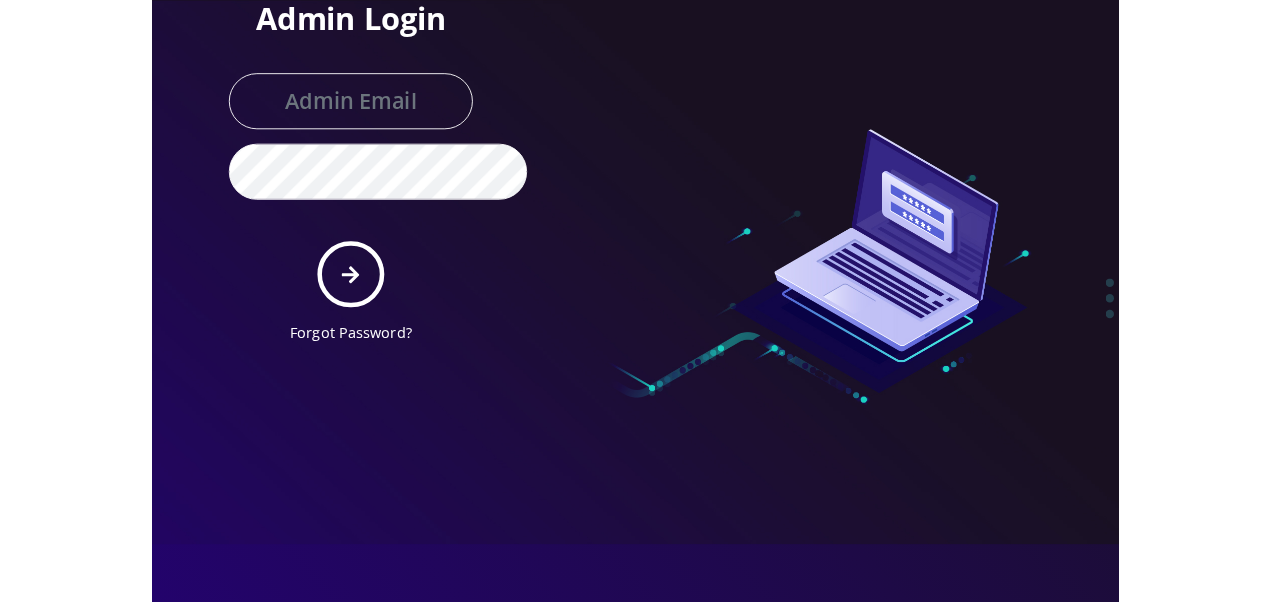 scroll, scrollTop: 0, scrollLeft: 0, axis: both 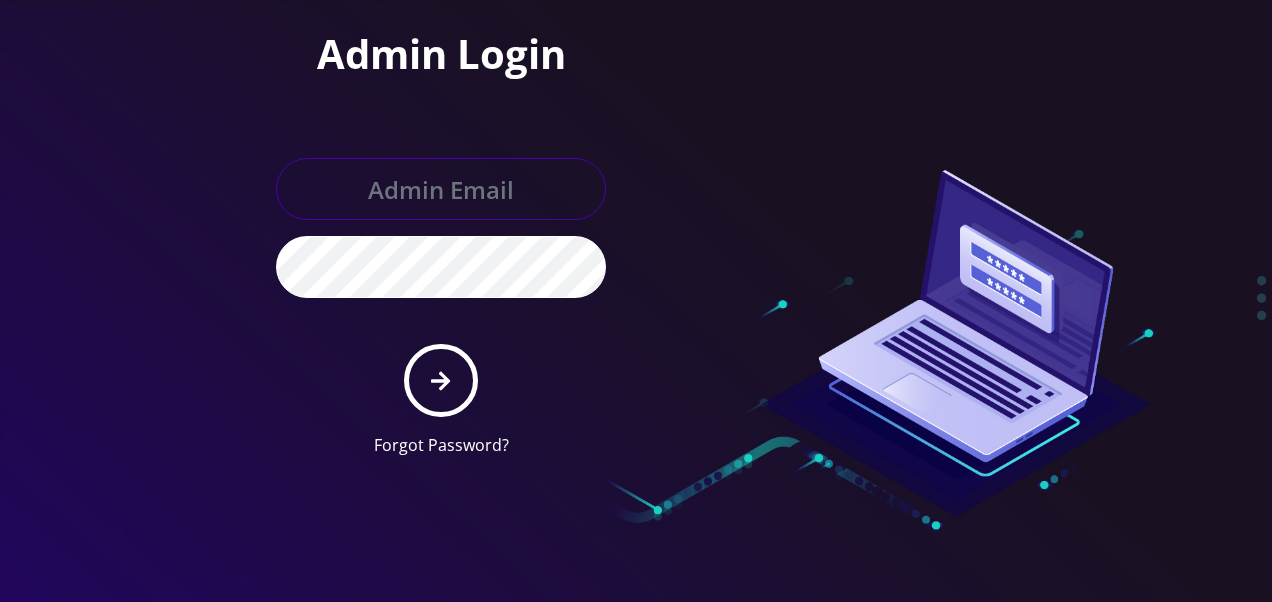 type on "[EMAIL]" 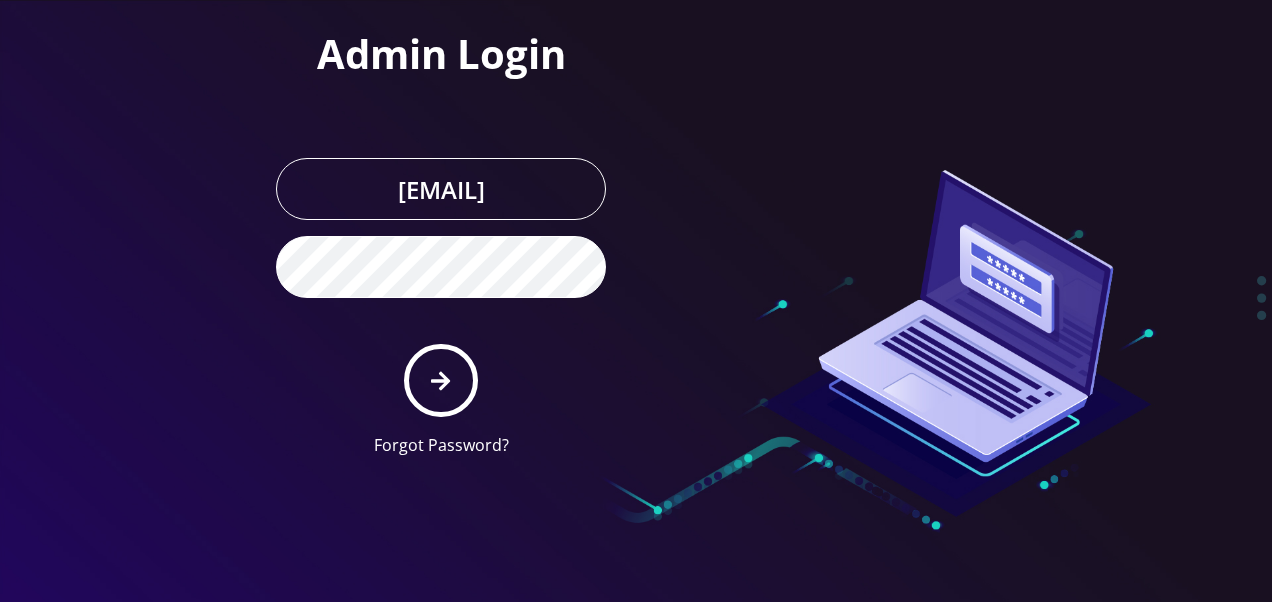 click on "[EMAIL]
Forgot Password?" at bounding box center (441, 307) 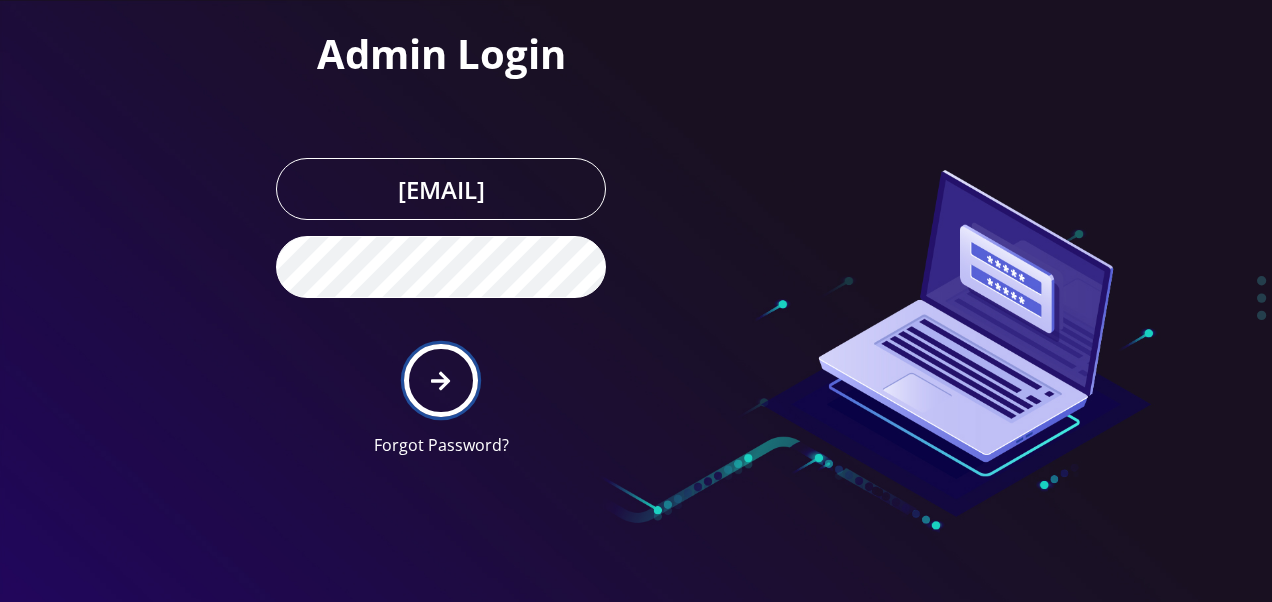click at bounding box center (440, 380) 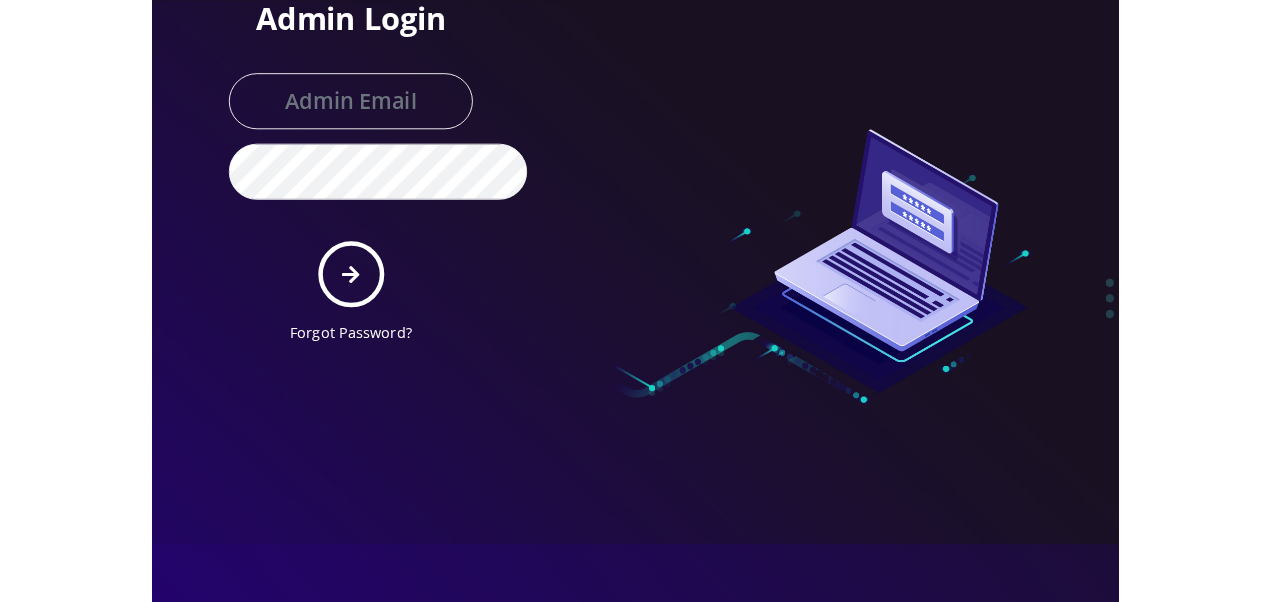 scroll, scrollTop: 0, scrollLeft: 0, axis: both 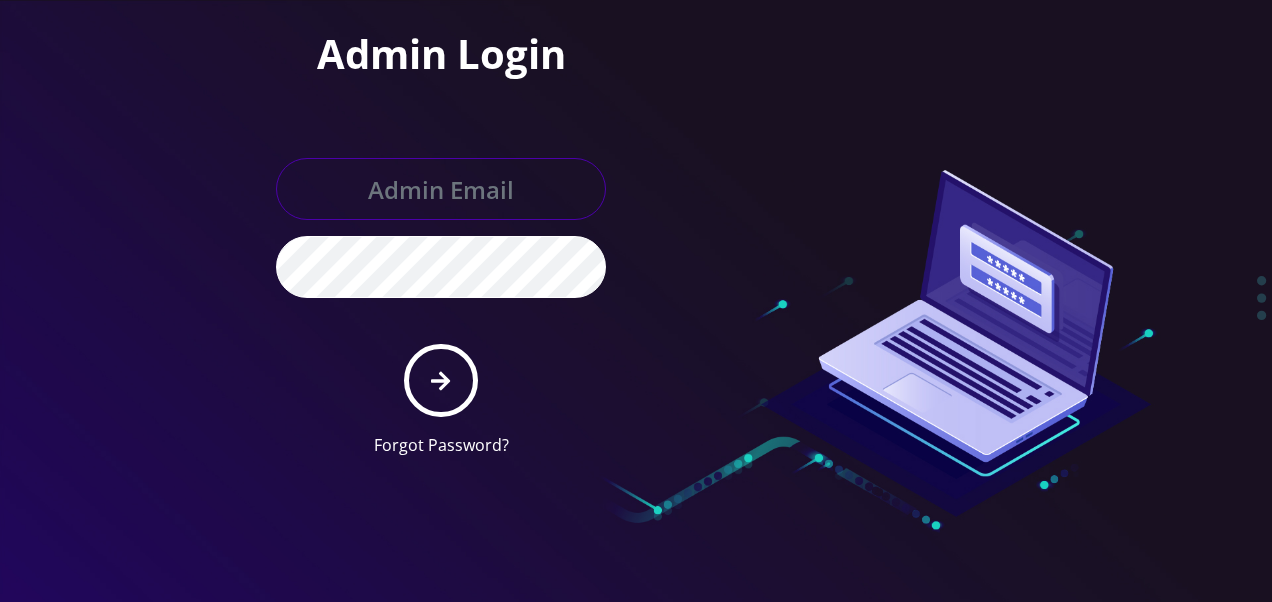 type on "[EMAIL]" 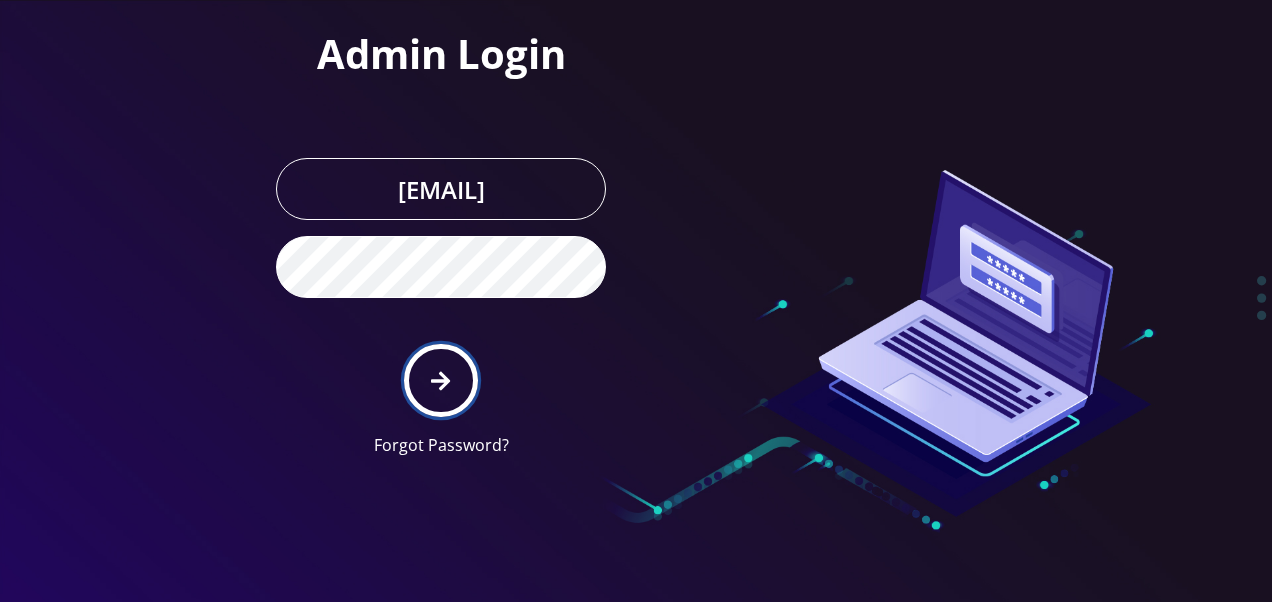 click at bounding box center (440, 380) 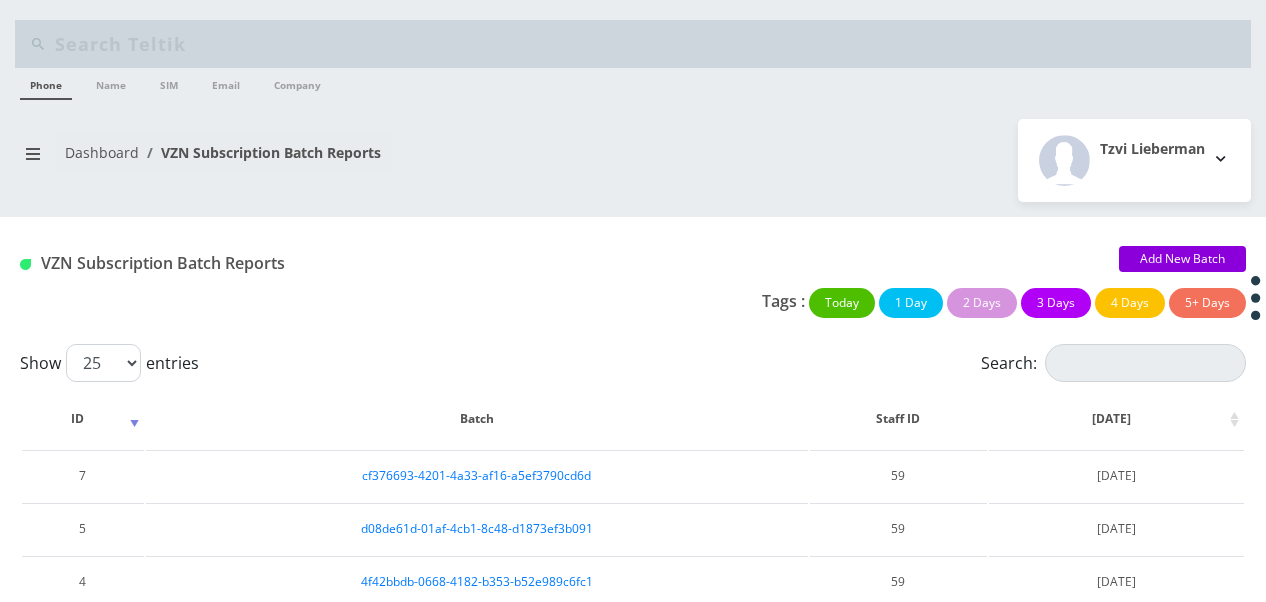 scroll, scrollTop: 0, scrollLeft: 0, axis: both 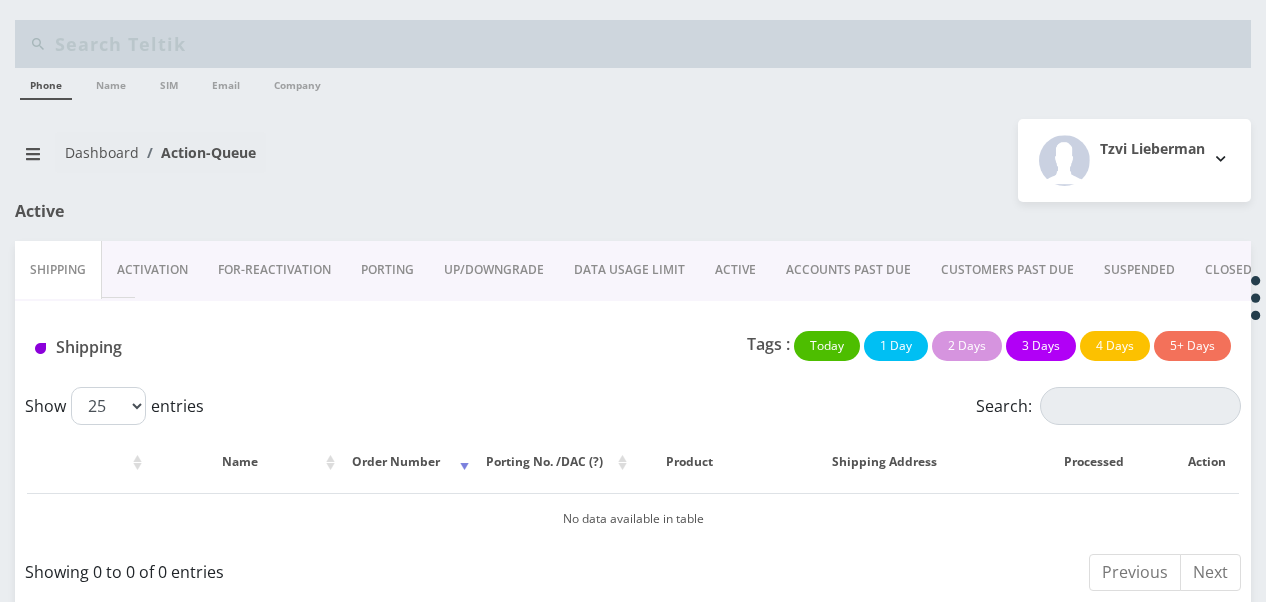 click on "ACTIVE" at bounding box center (735, 270) 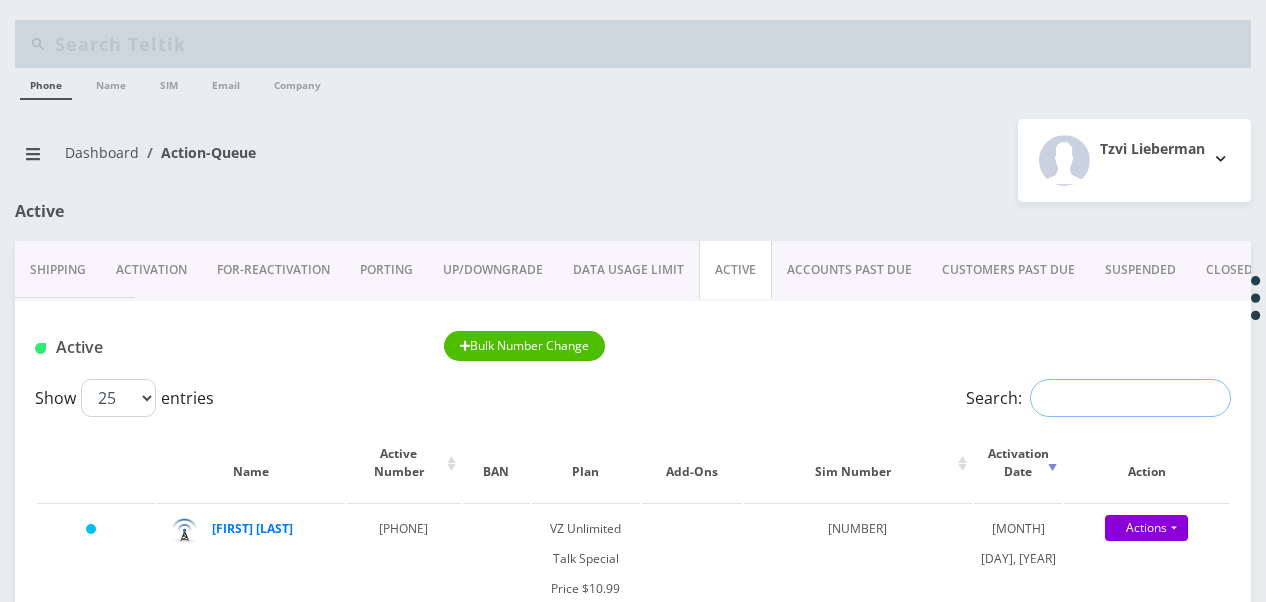 drag, startPoint x: 1102, startPoint y: 406, endPoint x: 1088, endPoint y: 406, distance: 14 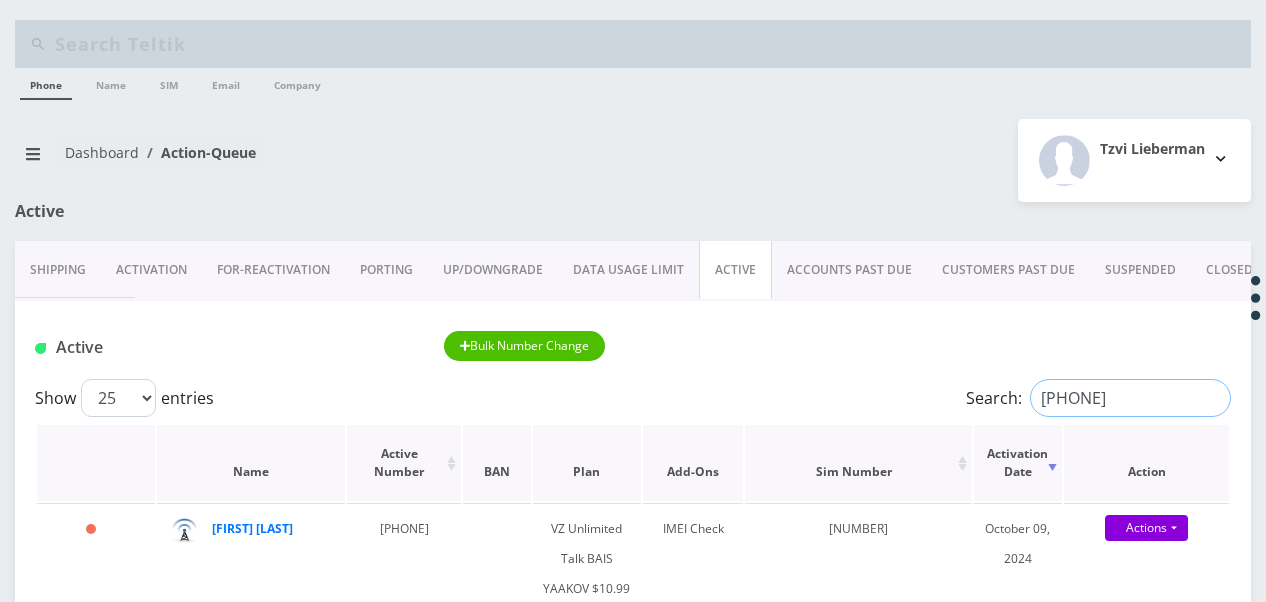 scroll, scrollTop: 100, scrollLeft: 0, axis: vertical 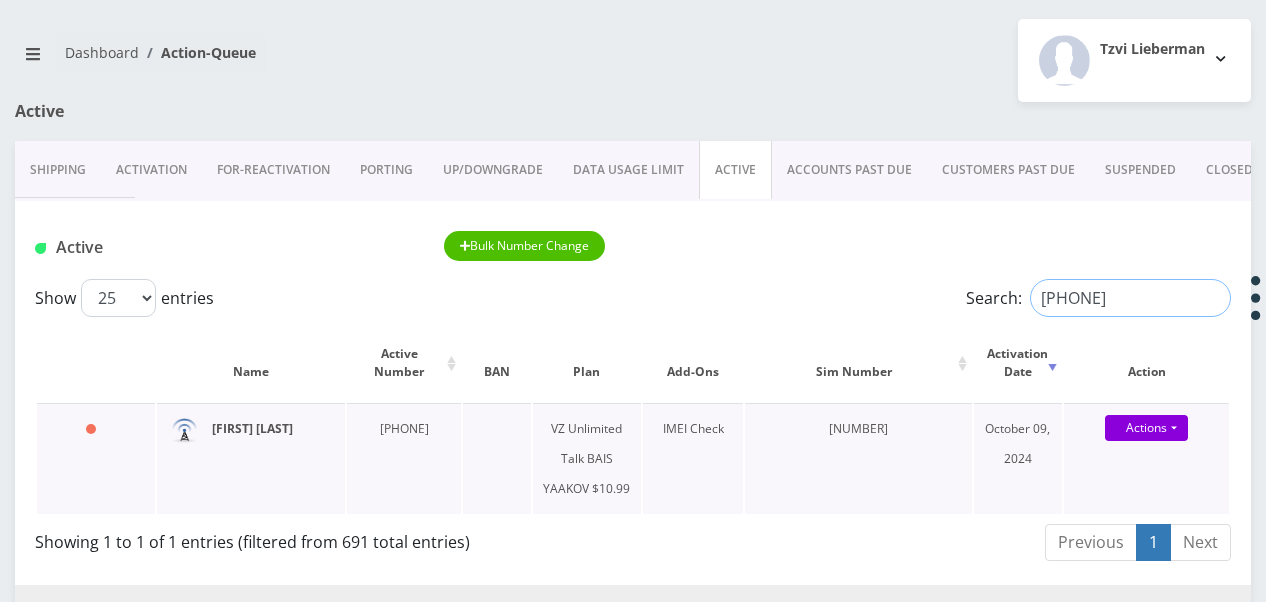 type on "[PHONE]" 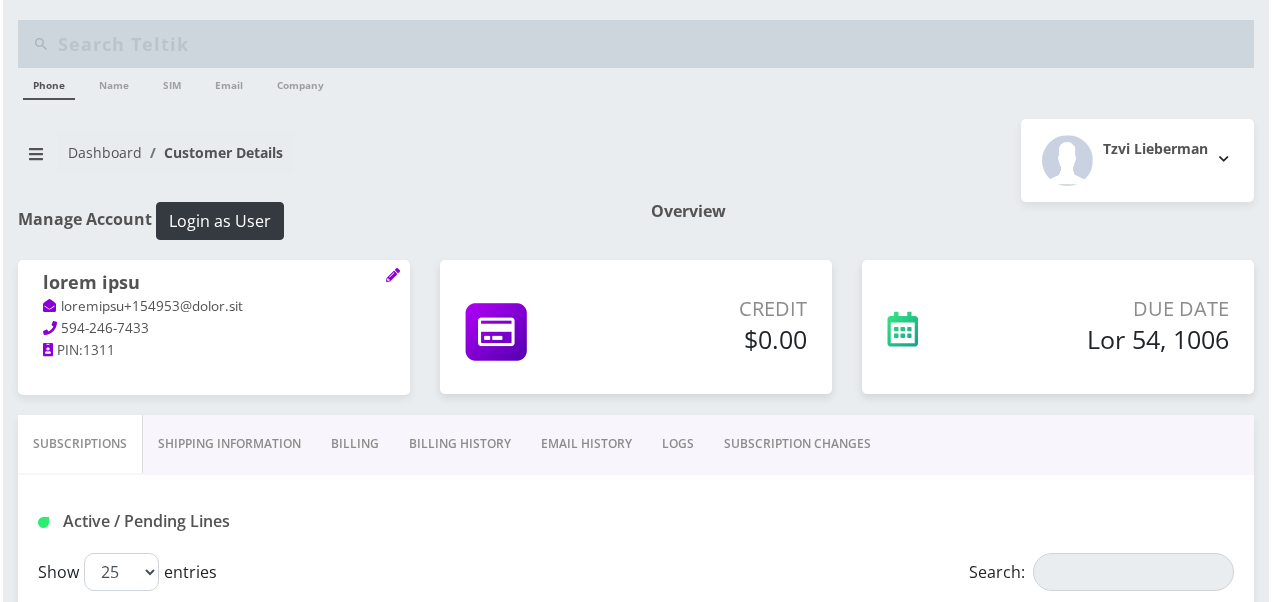 scroll, scrollTop: 300, scrollLeft: 0, axis: vertical 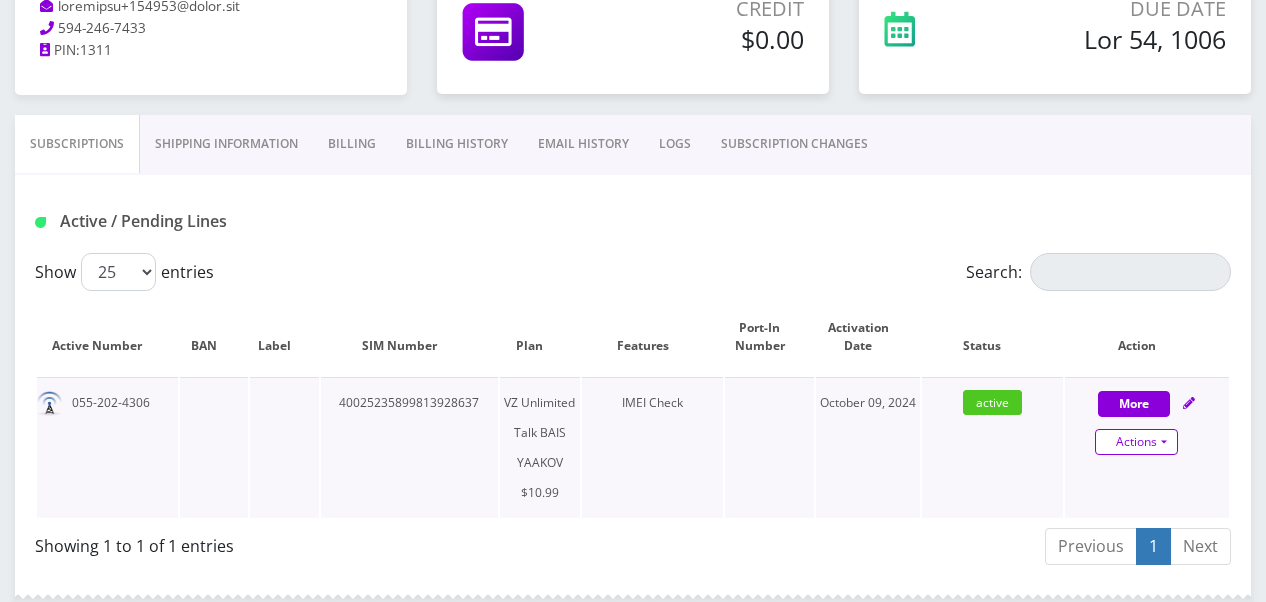click on "Actions" at bounding box center (1136, 442) 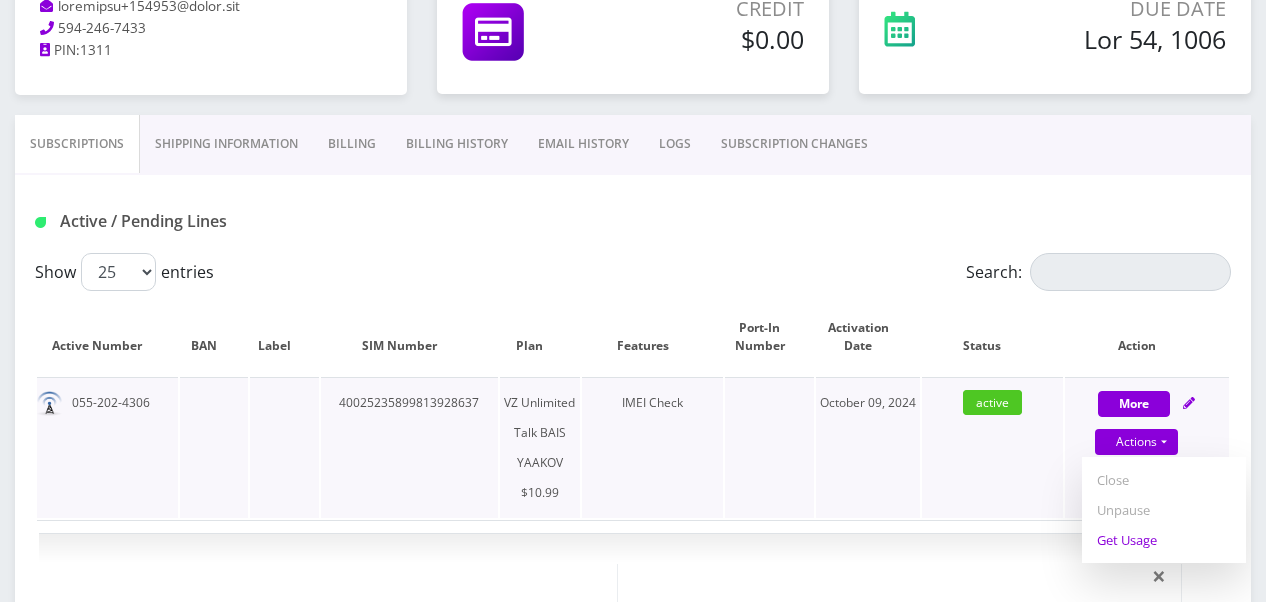 click on "Get Usage" at bounding box center (1164, 540) 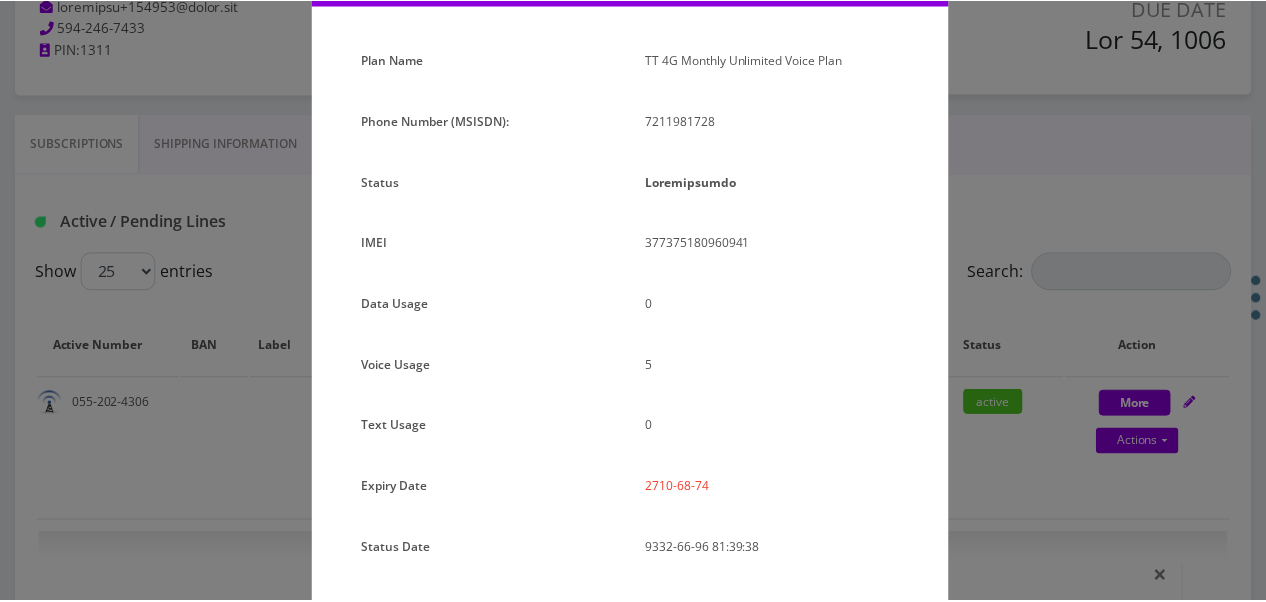 scroll, scrollTop: 92, scrollLeft: 0, axis: vertical 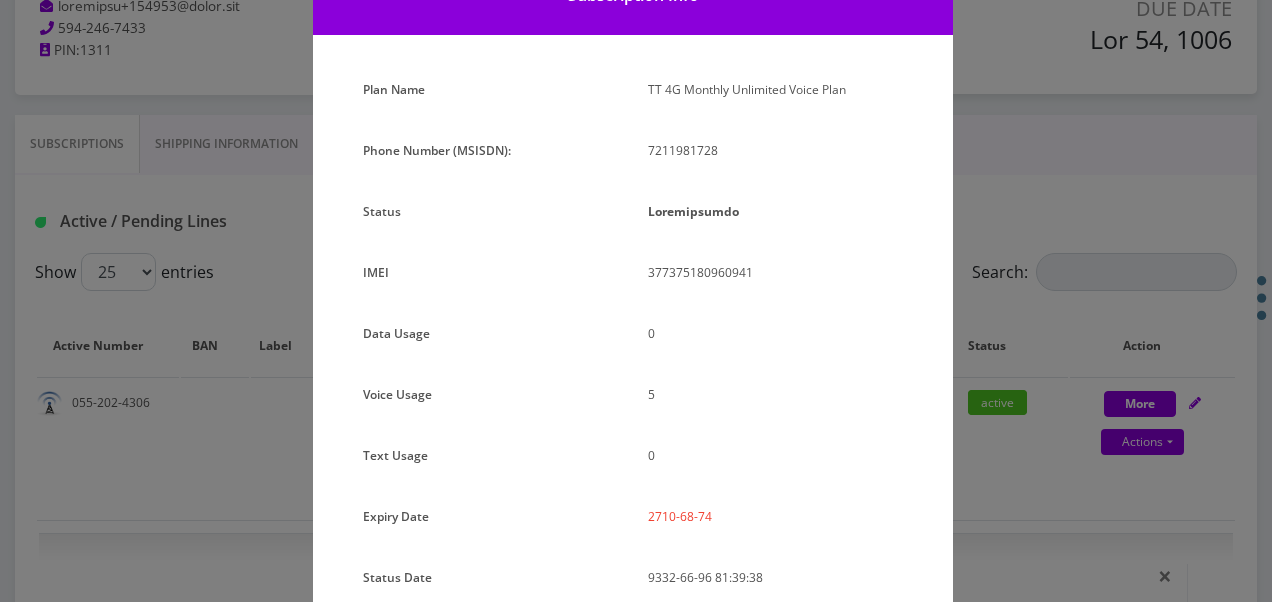 click on "×
Loremipsumdo Sita
Cons Adip
EL 9S Doeiusm Temporinc Utlab Etdo
Magna Aliqua (ENIMAD):
2328578951
Minimv
Quisnostrude
ULLA
263381900722354
2 2 9" at bounding box center [636, 301] 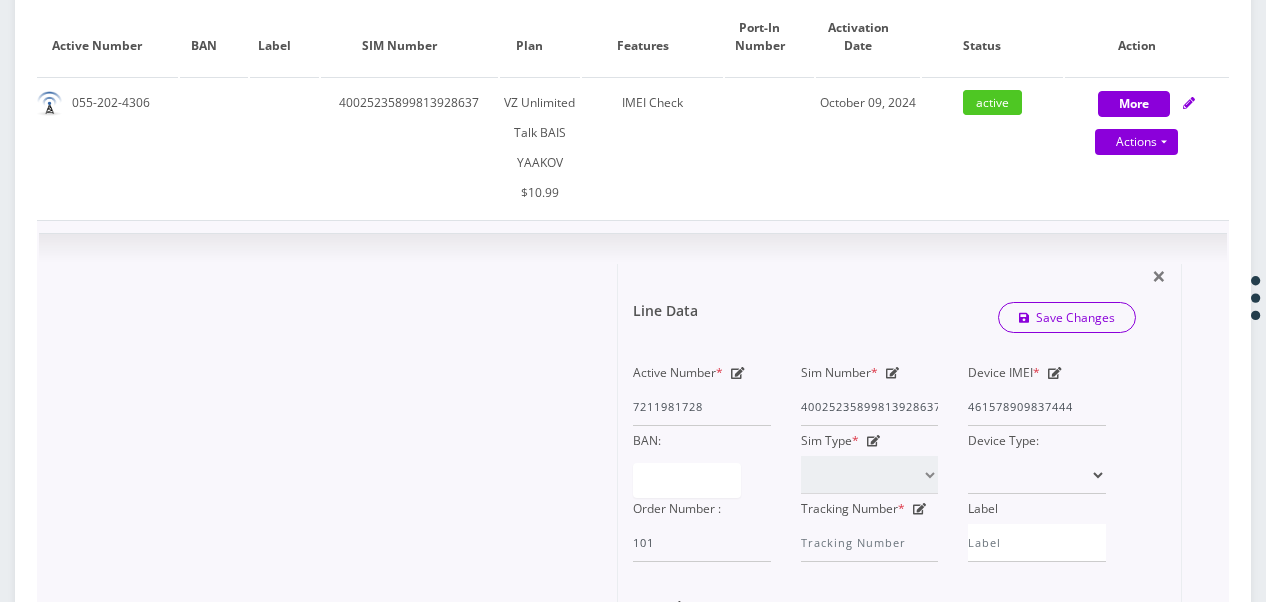 scroll, scrollTop: 200, scrollLeft: 0, axis: vertical 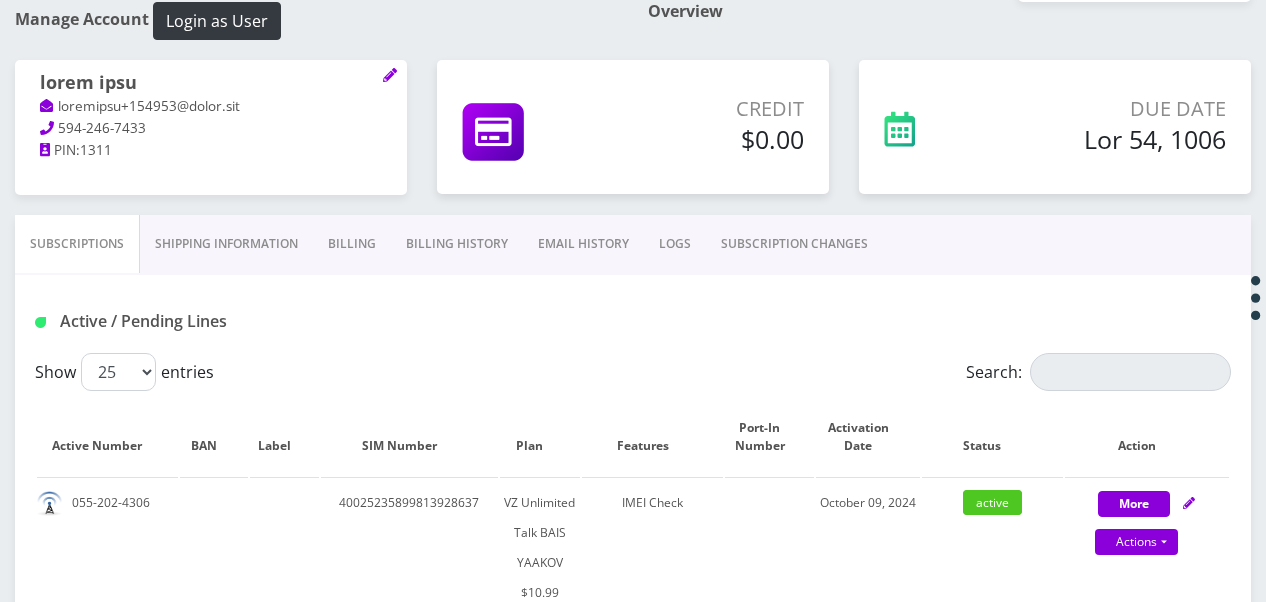 click on "SUBSCRIPTION CHANGES" at bounding box center [794, 244] 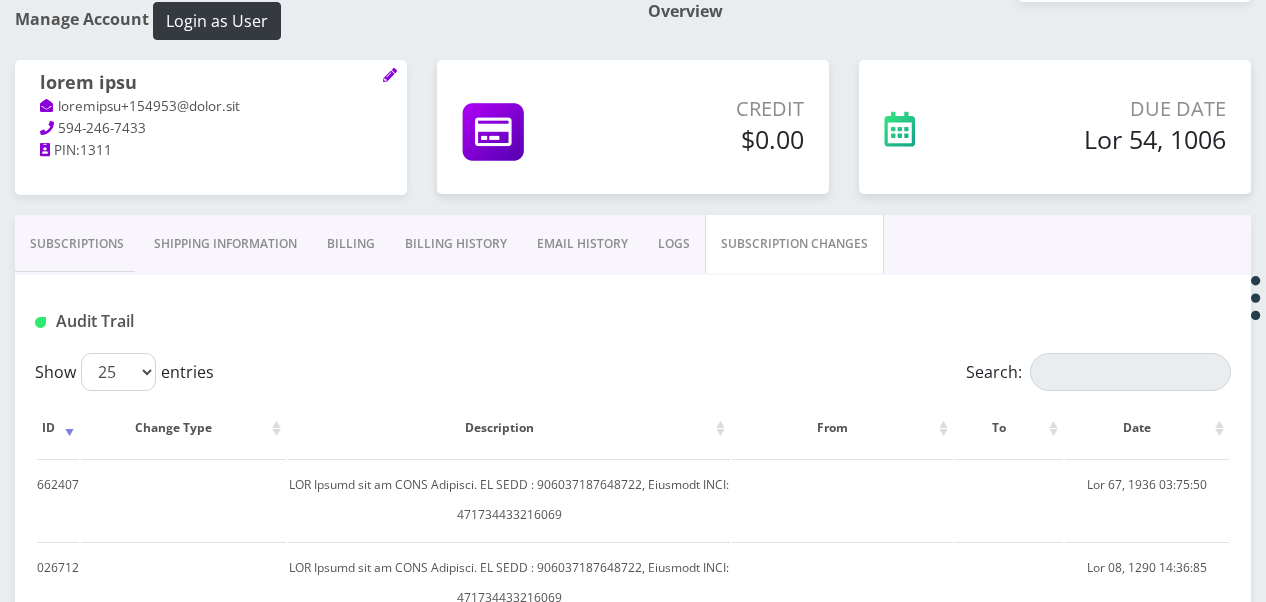 click on "Subscriptions" at bounding box center [77, 244] 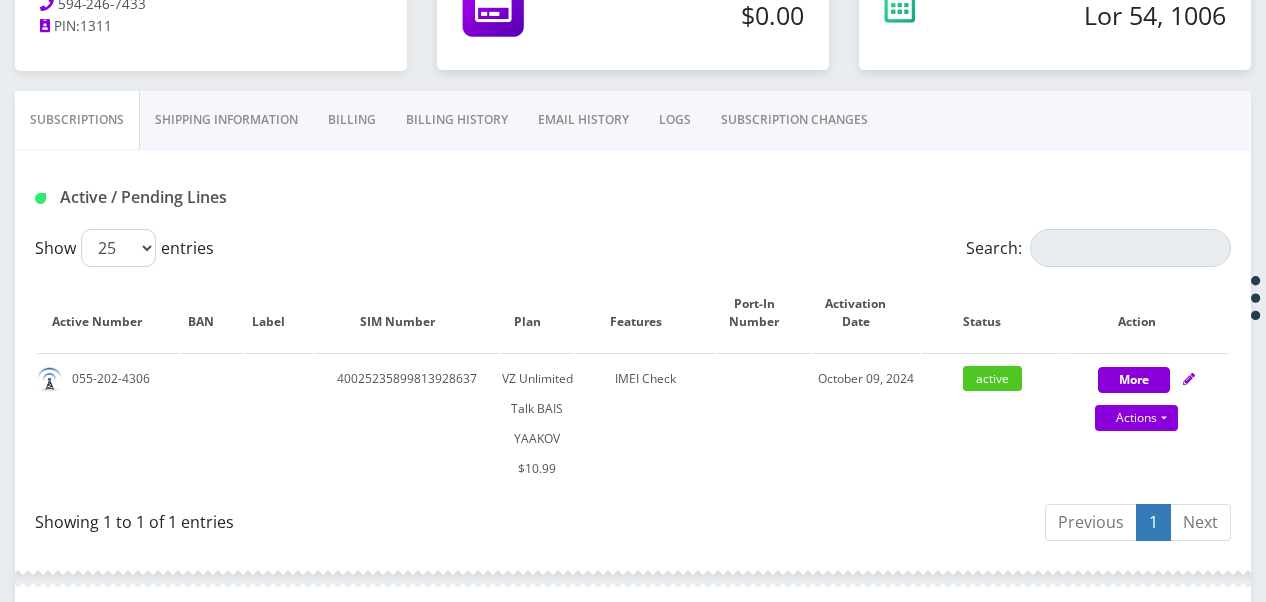 scroll, scrollTop: 166, scrollLeft: 0, axis: vertical 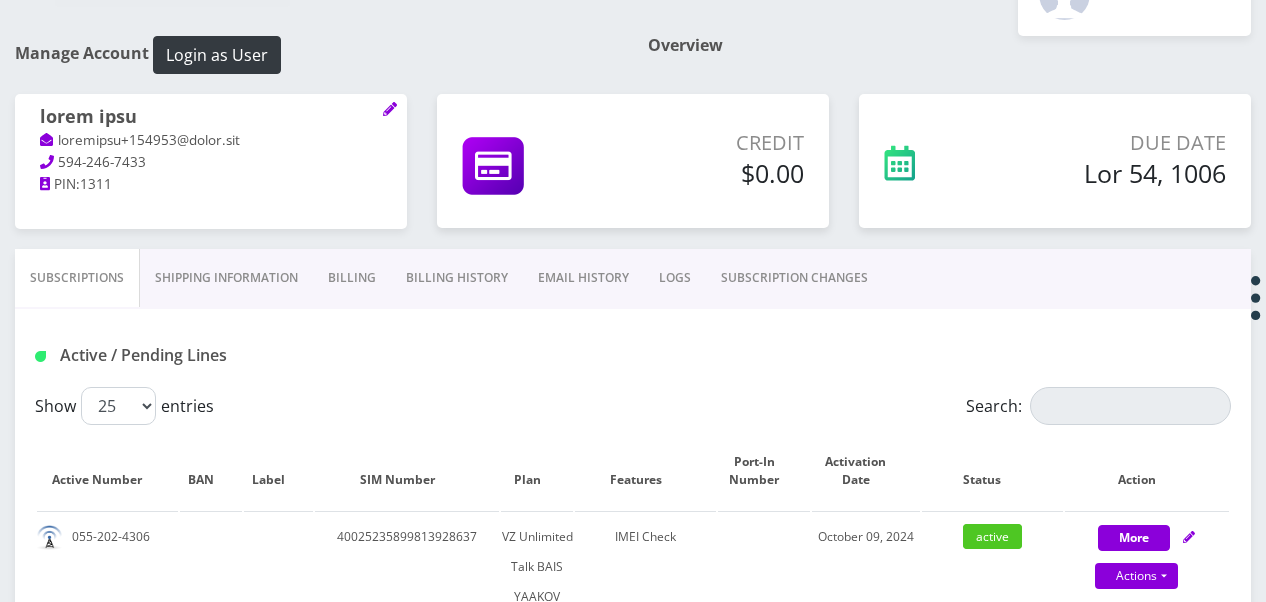 click on "EMAIL HISTORY" at bounding box center [583, 278] 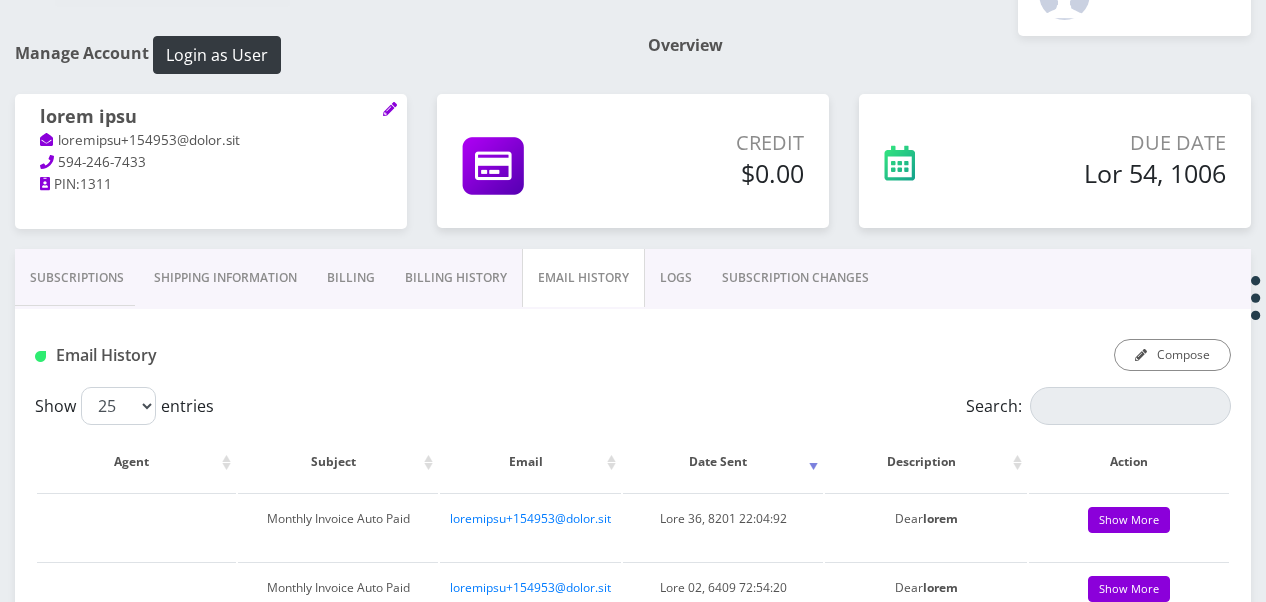 click on "Shipping Information" at bounding box center [225, 278] 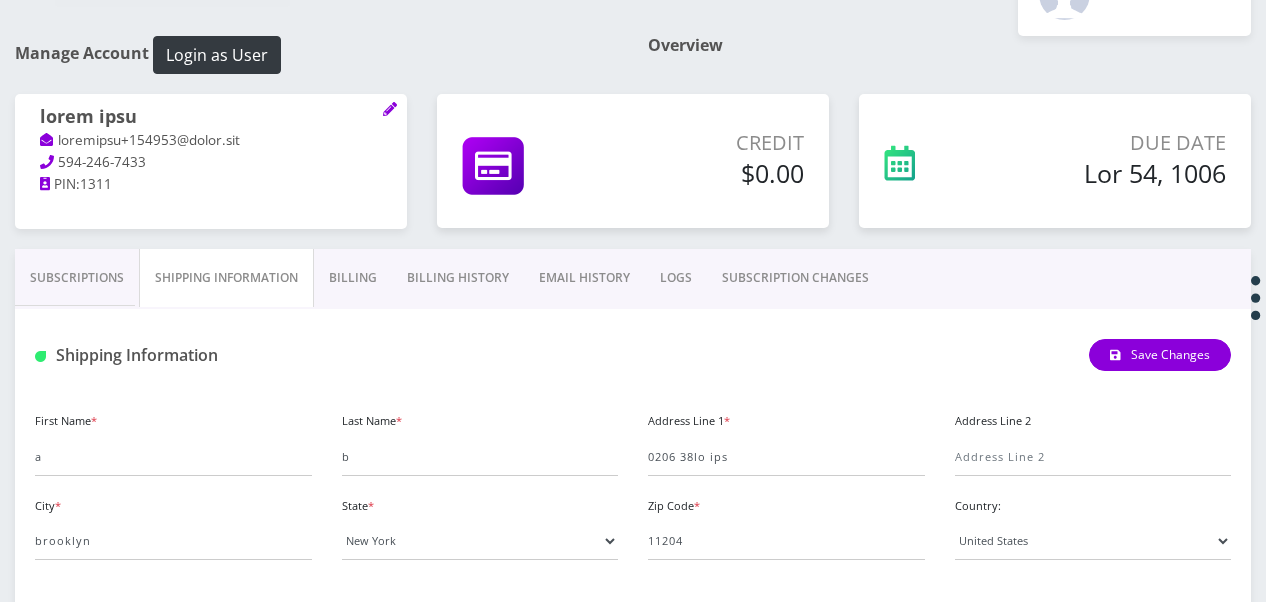 click on "Billing" at bounding box center [353, 278] 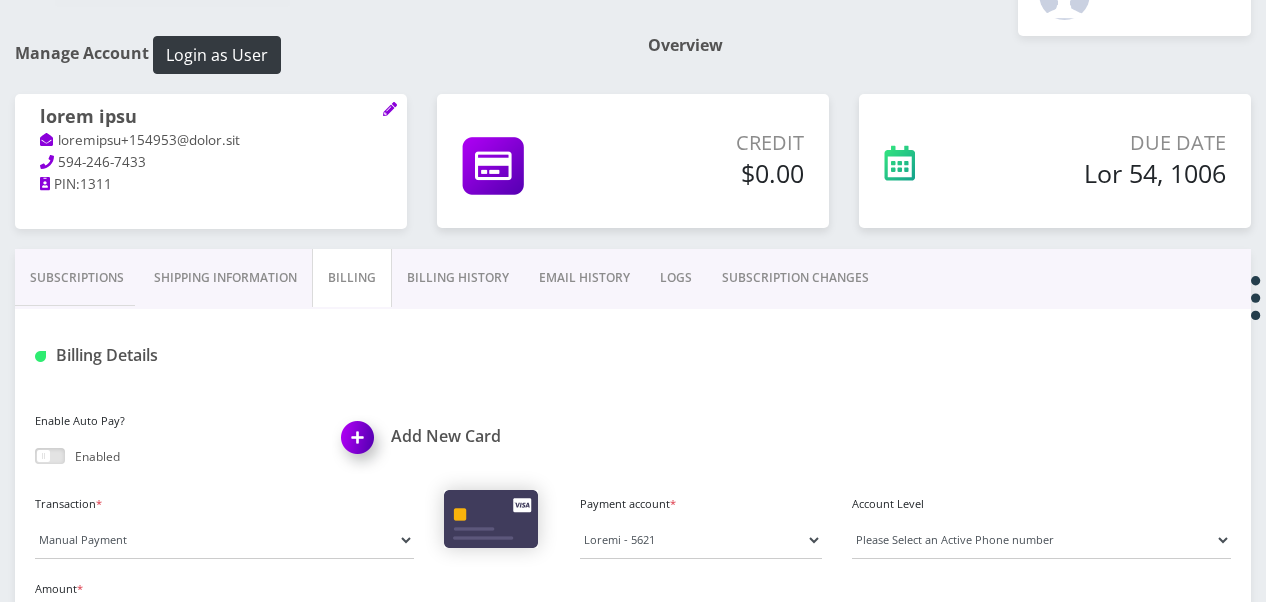 click on "Billing History" at bounding box center (458, 278) 